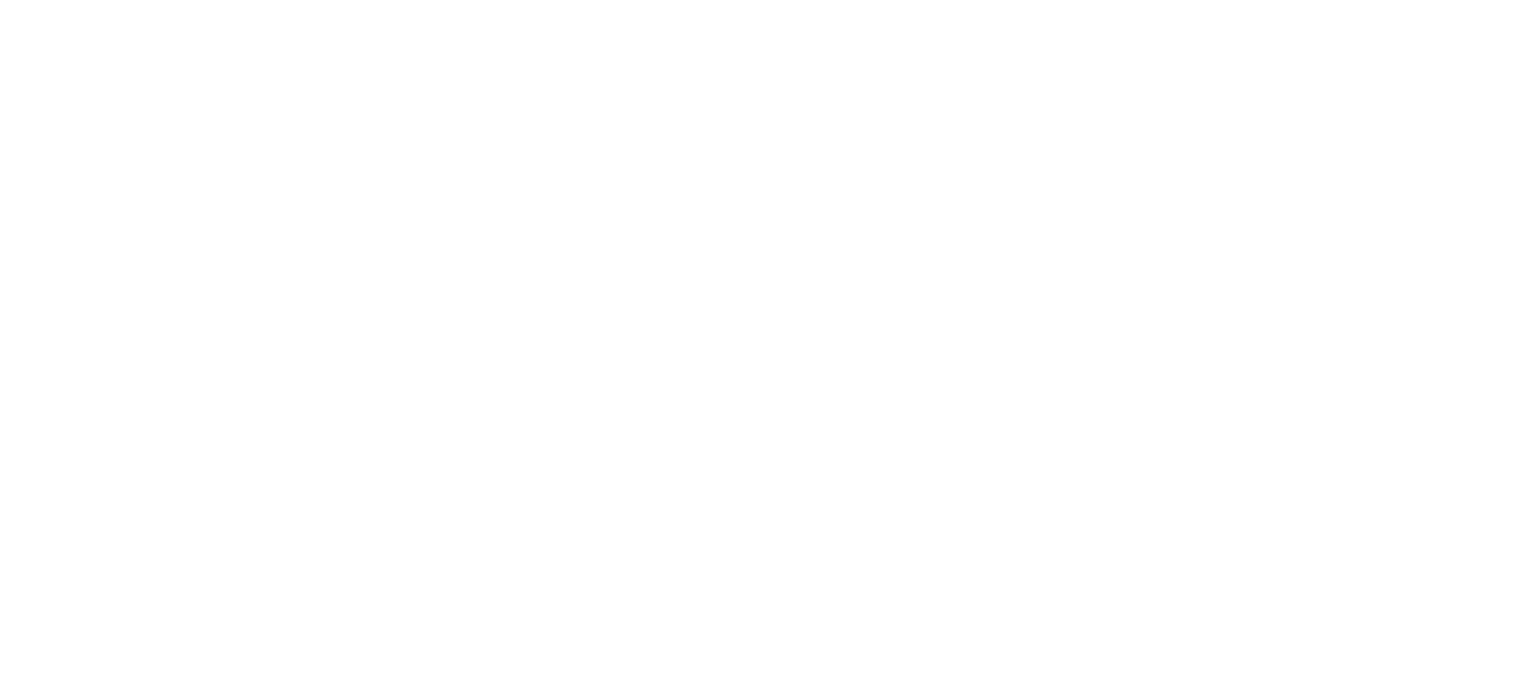 scroll, scrollTop: 0, scrollLeft: 0, axis: both 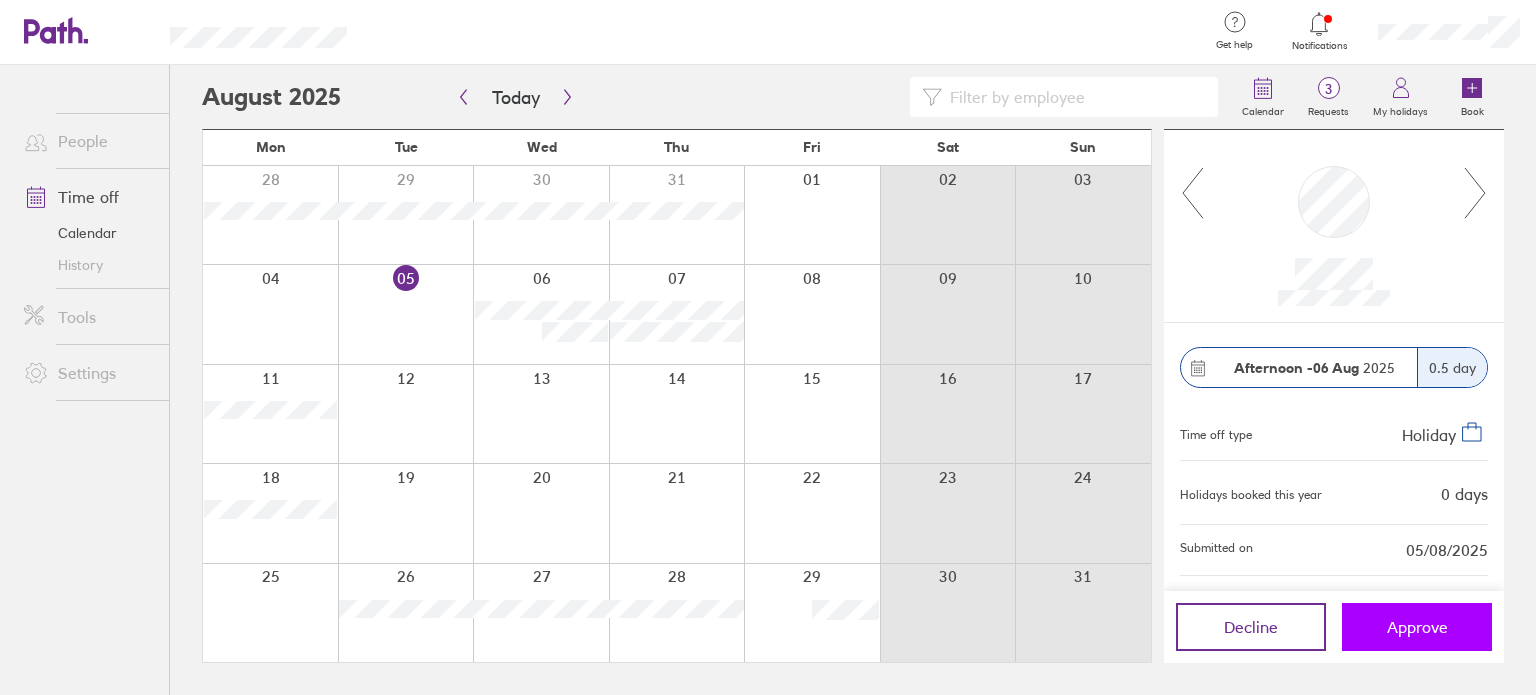 click on "Approve" at bounding box center [1417, 627] 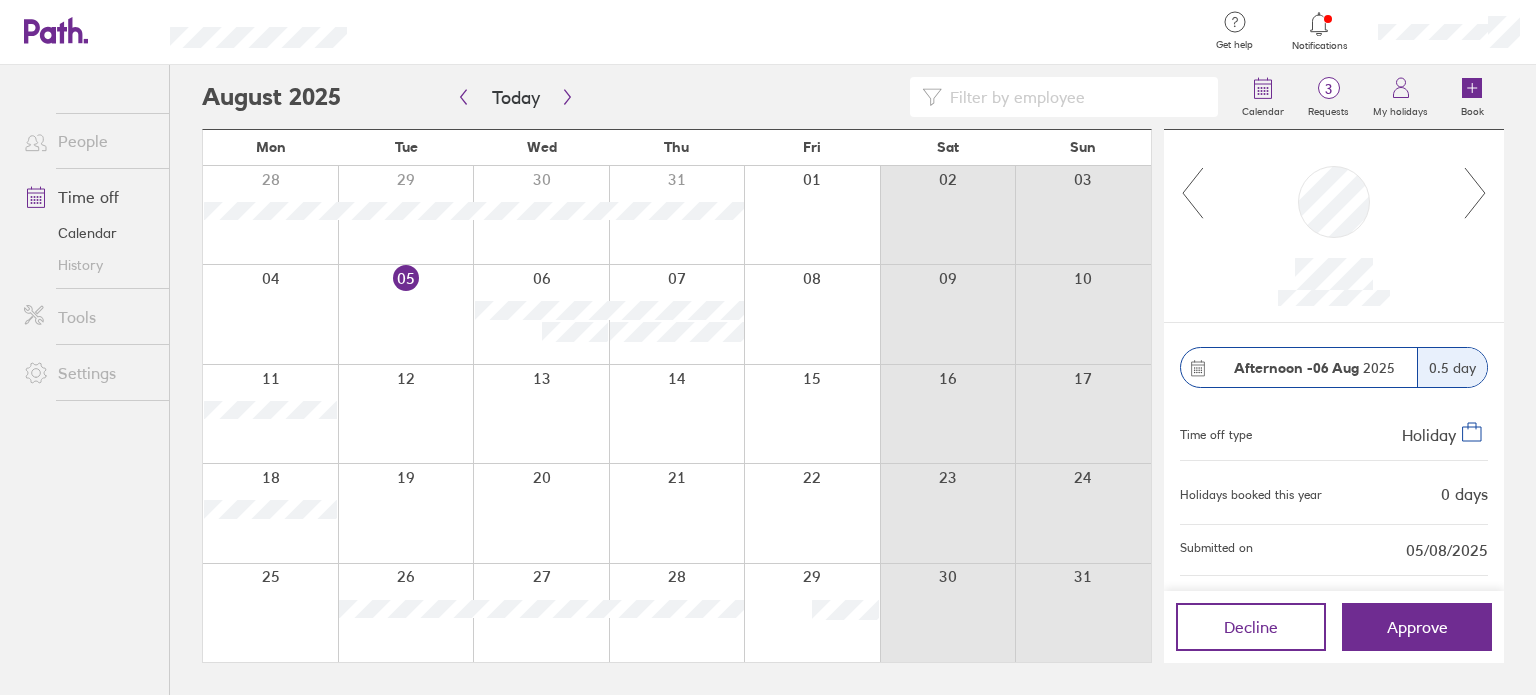 click 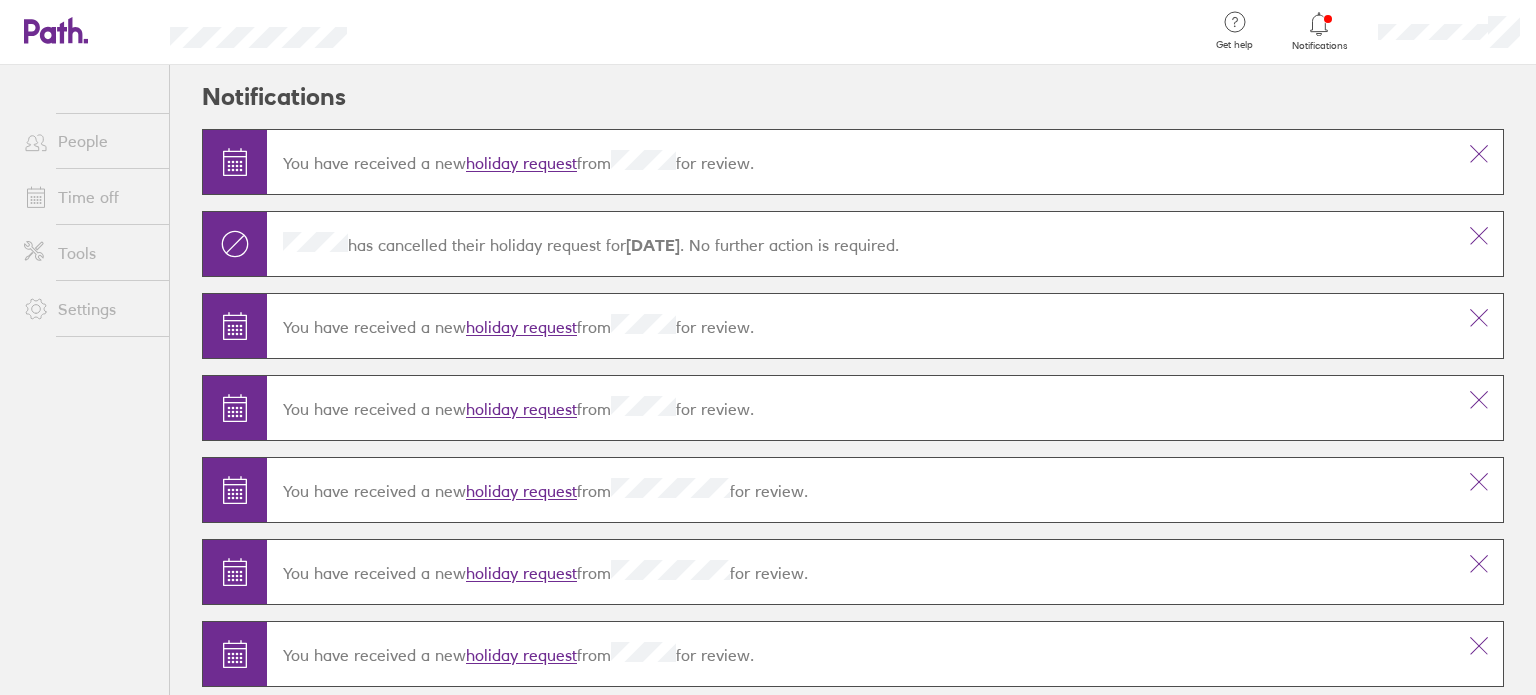 click on "holiday request" at bounding box center [521, 164] 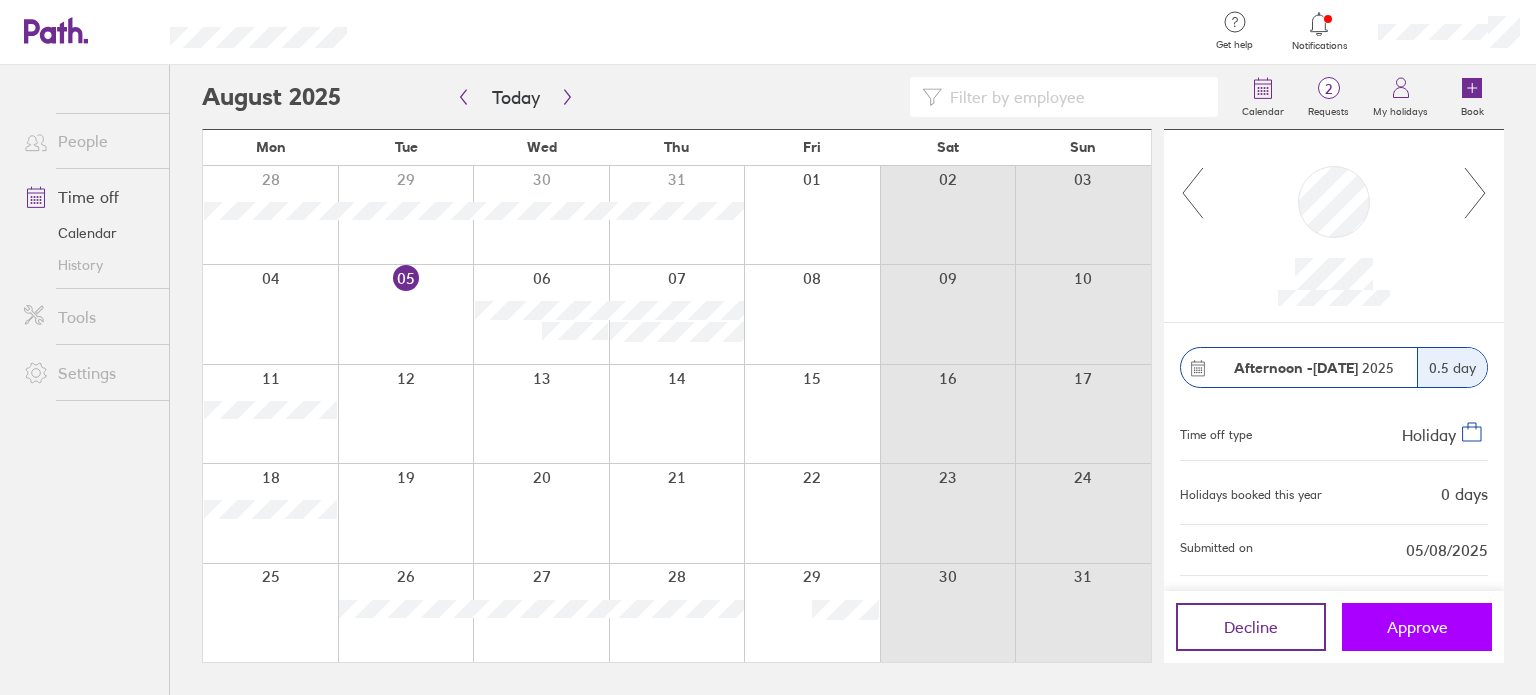click on "Approve" at bounding box center (1417, 627) 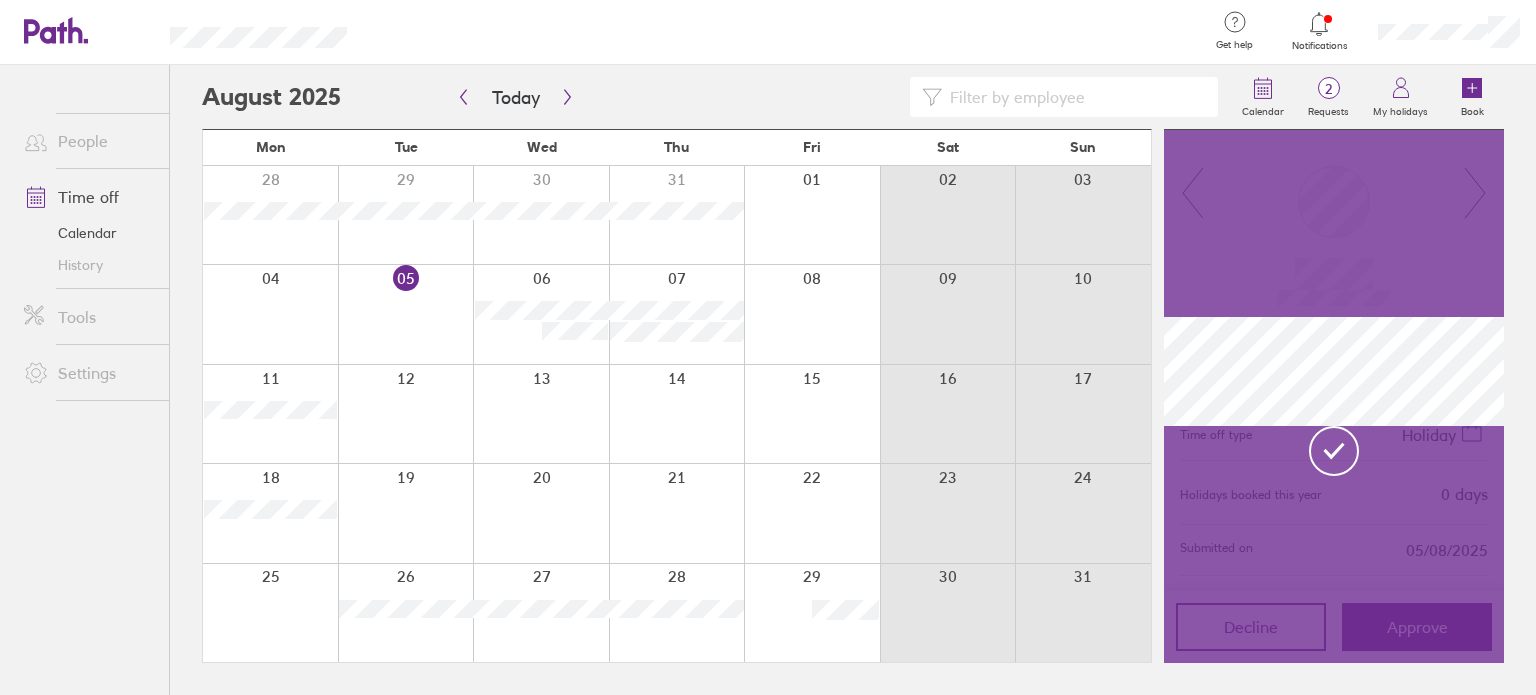 click on "Notifications" at bounding box center [1319, 32] 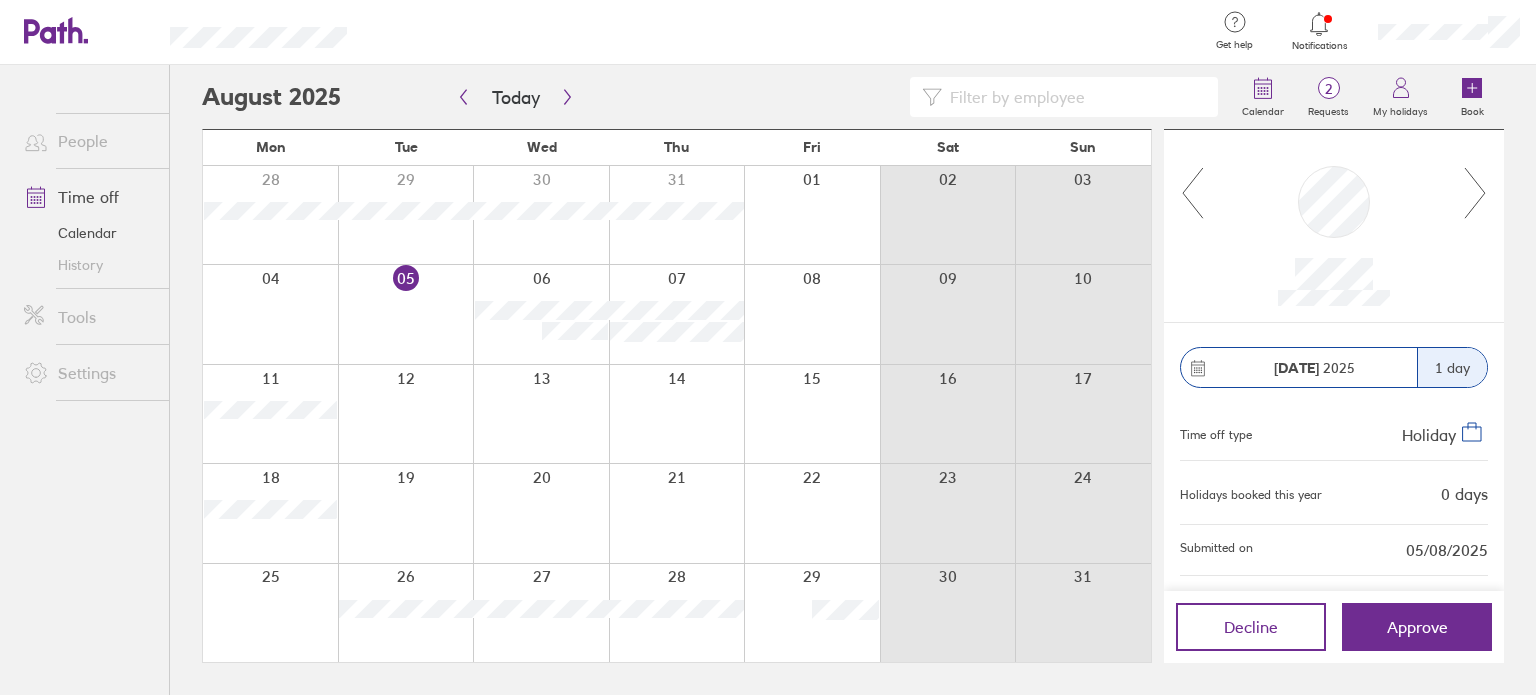 click 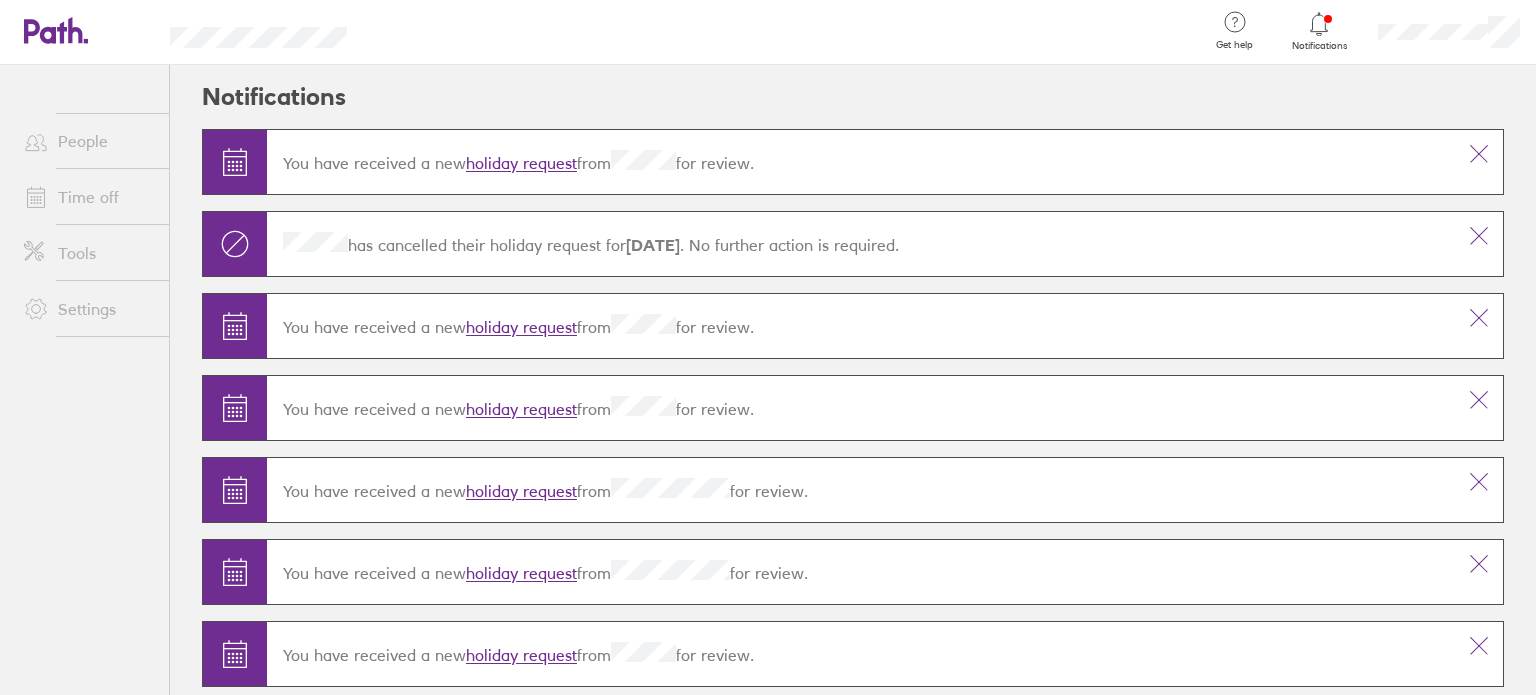 click on "holiday request" at bounding box center (521, 328) 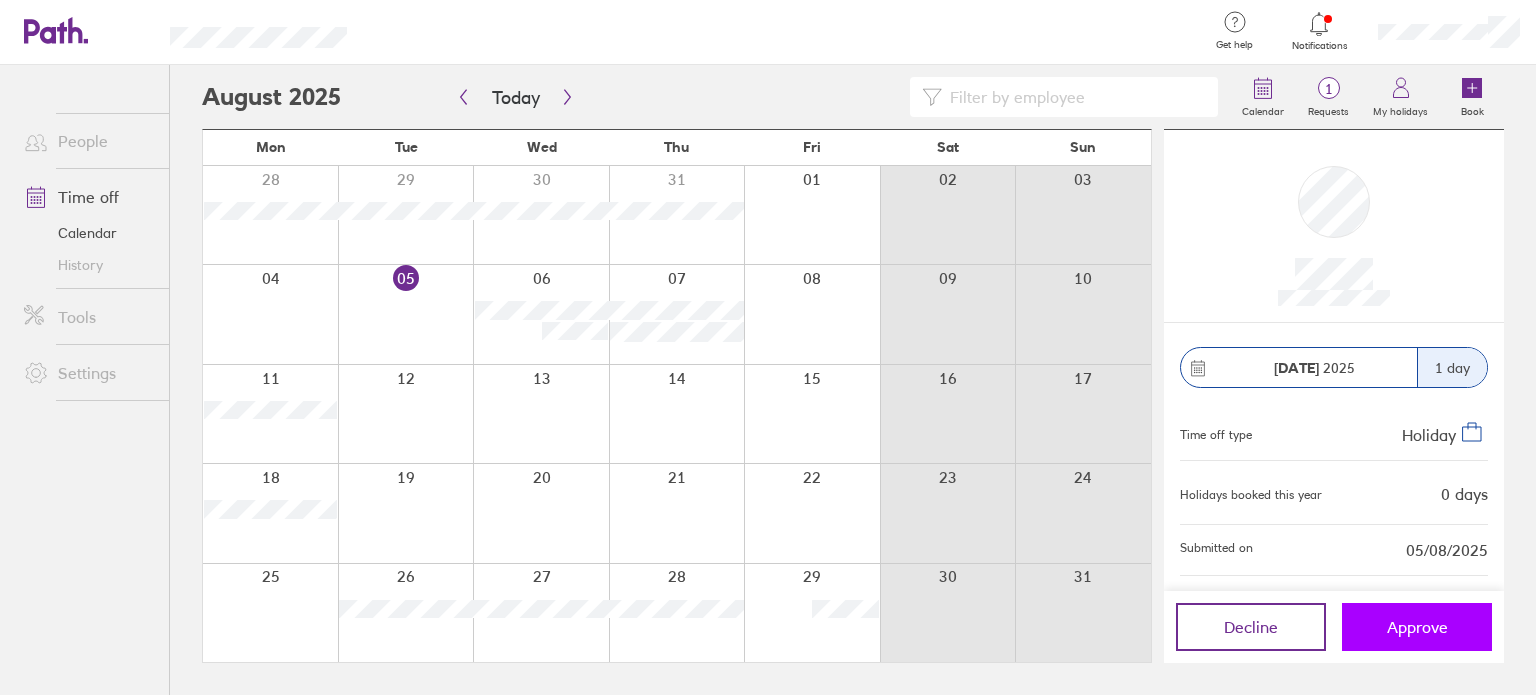 click on "Approve" at bounding box center [1417, 627] 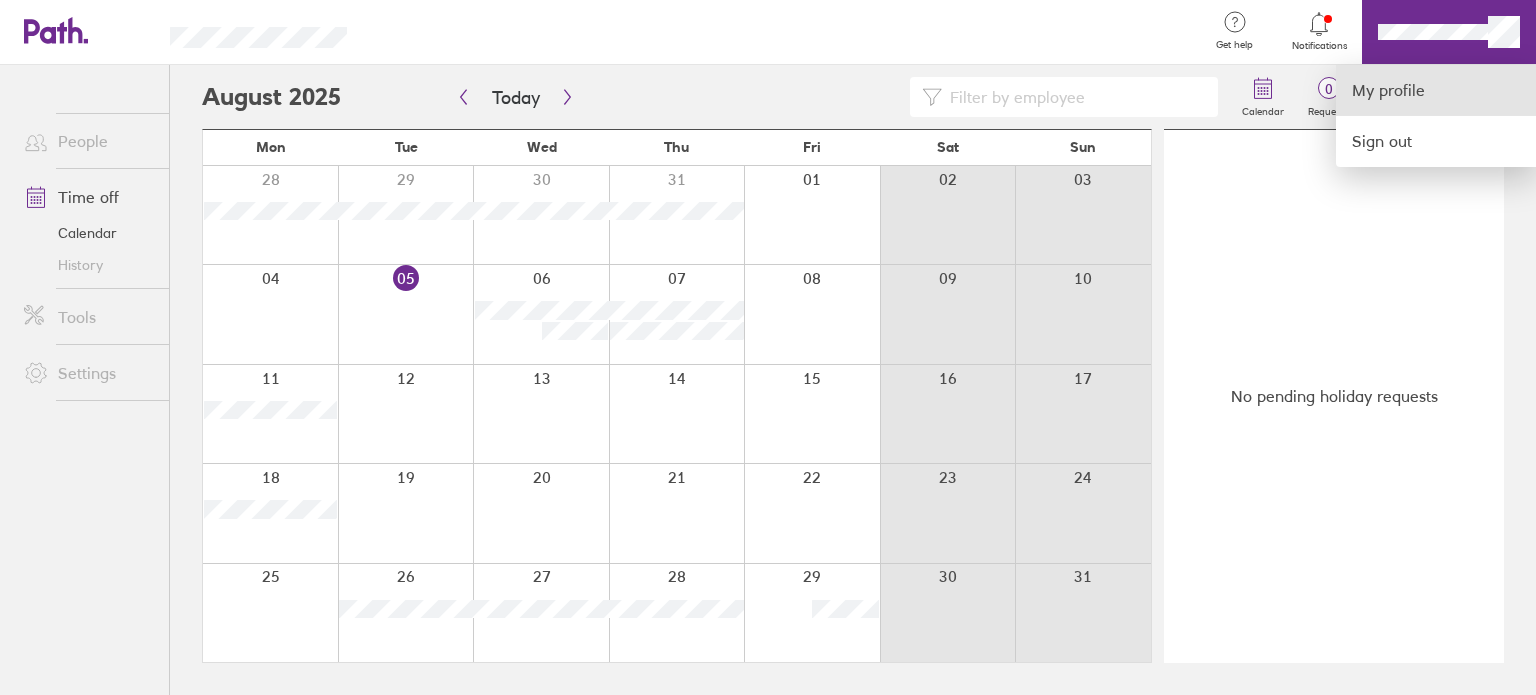 click on "My profile" at bounding box center (1436, 90) 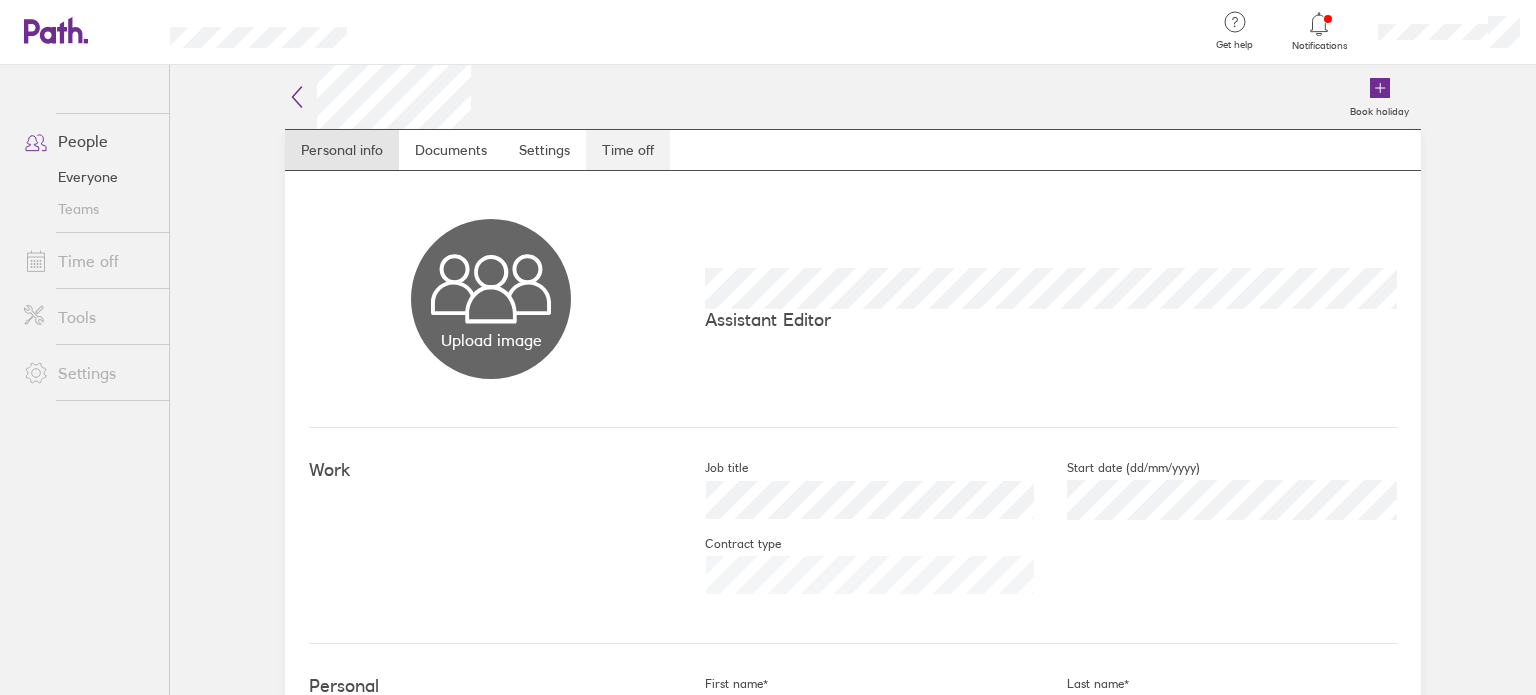 click on "Time off" at bounding box center [628, 150] 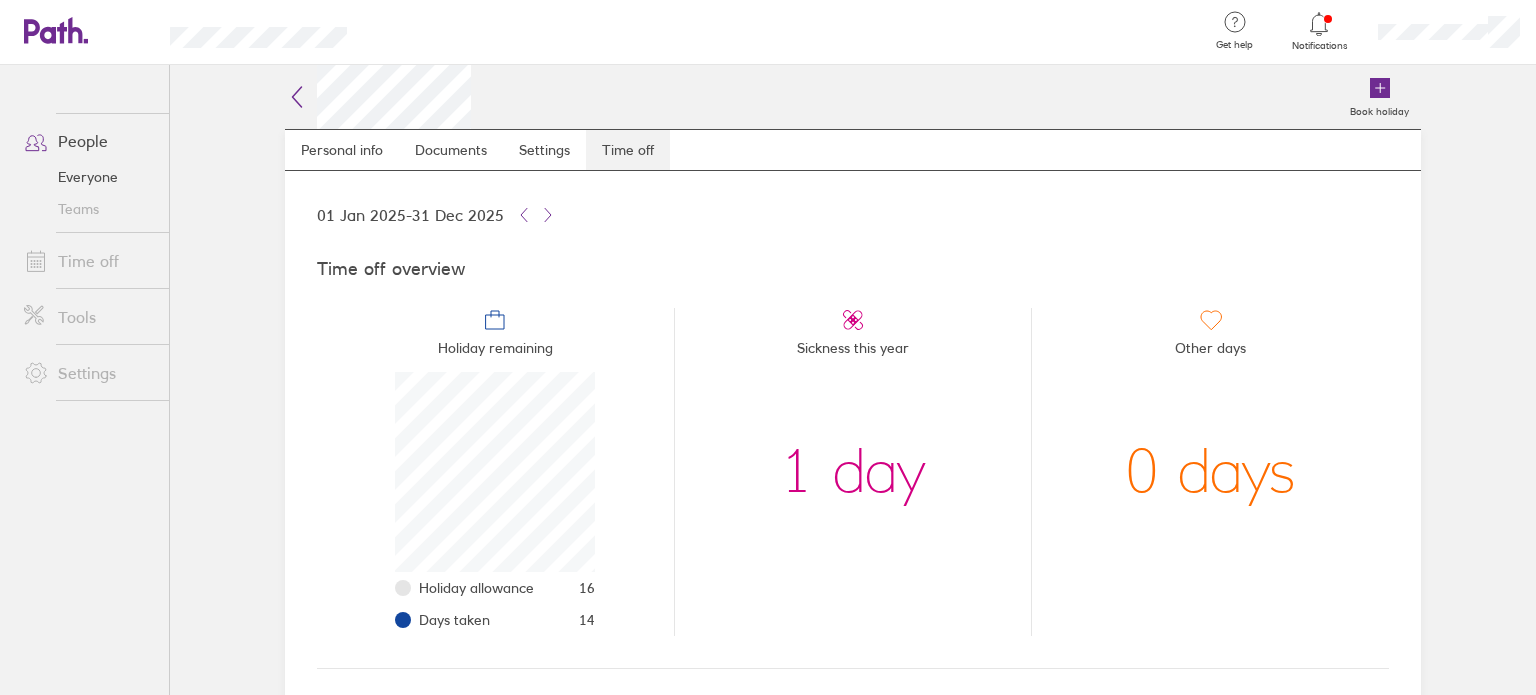 scroll, scrollTop: 999800, scrollLeft: 999800, axis: both 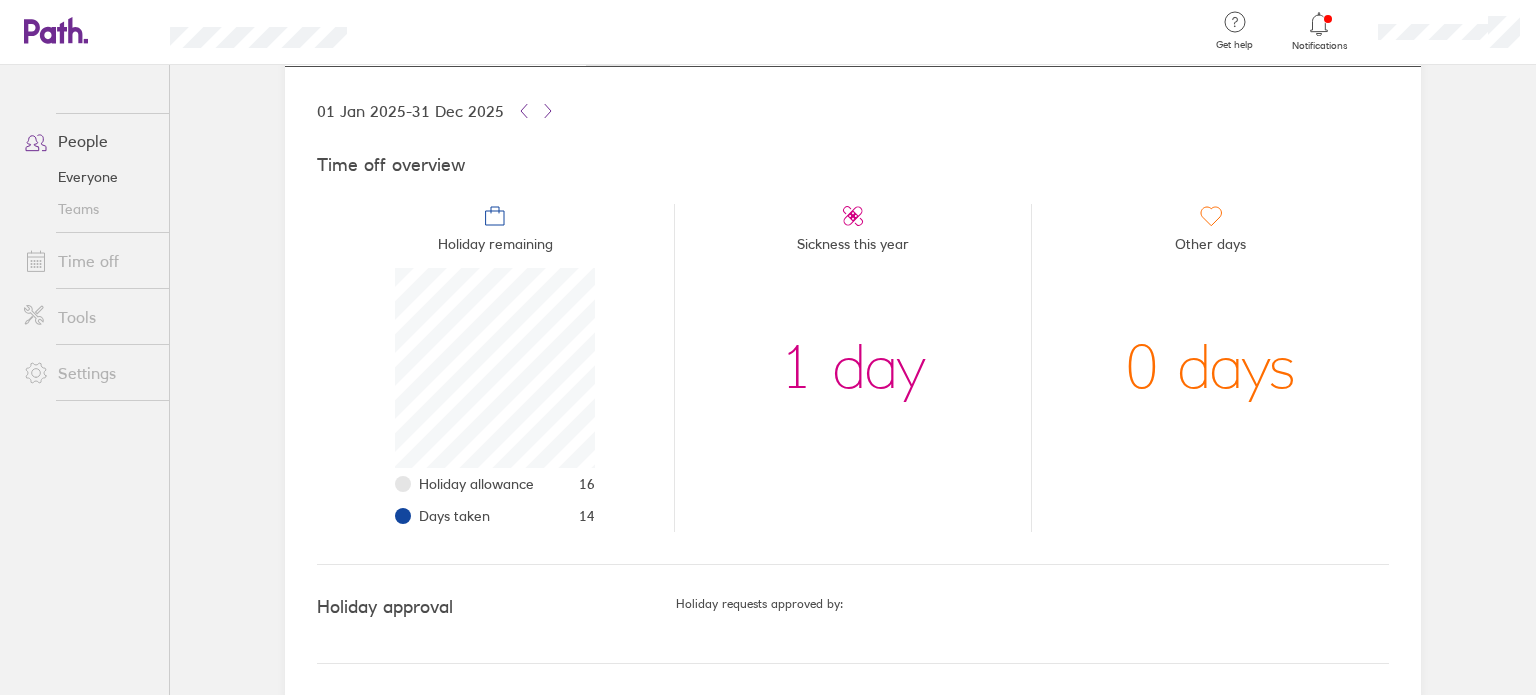 click on "Everyone" at bounding box center (88, 177) 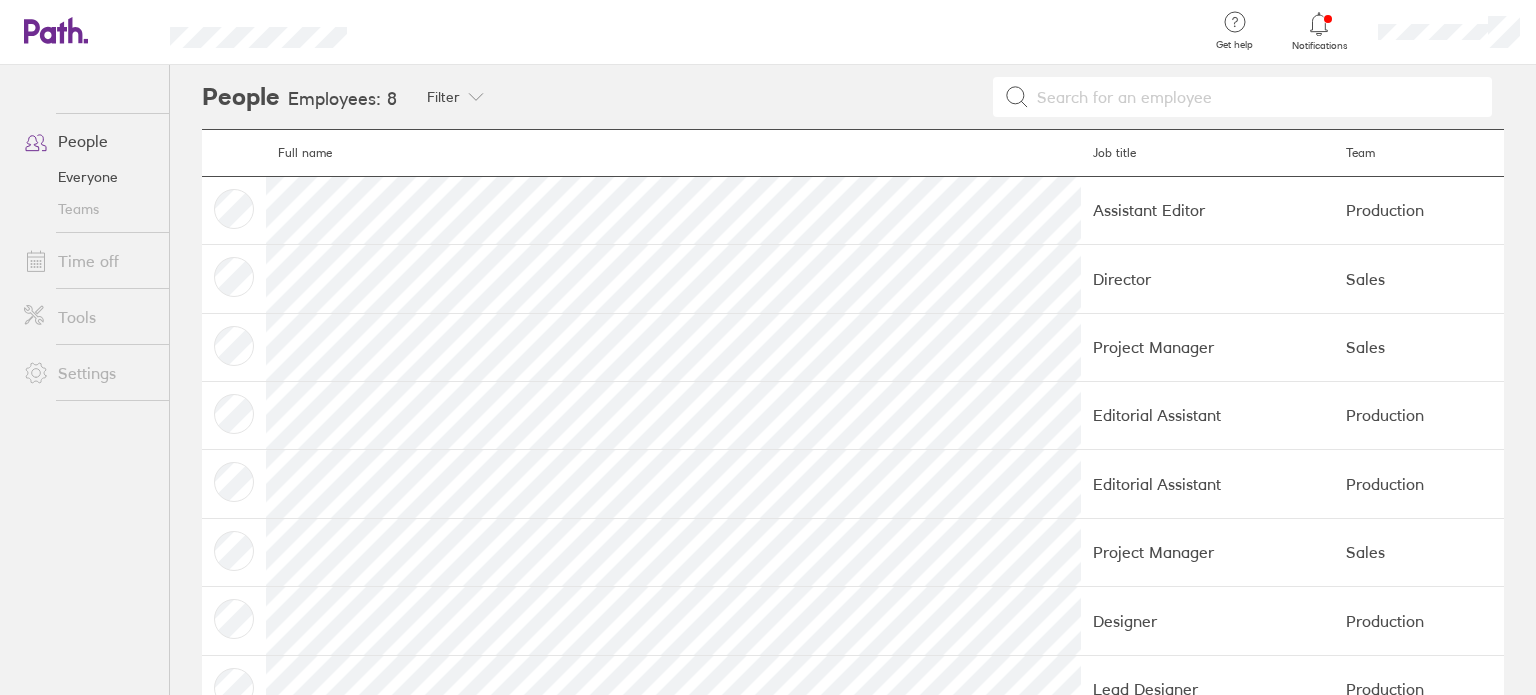 click on "People Employees: 8 Filter Filter by team Sales Production Done Full name Job title Team Assistant Editor Production Director Sales Project Manager Sales Editorial Assistant Production Editorial Assistant Production Project Manager Sales Designer Production Lead Designer Production" at bounding box center (853, 380) 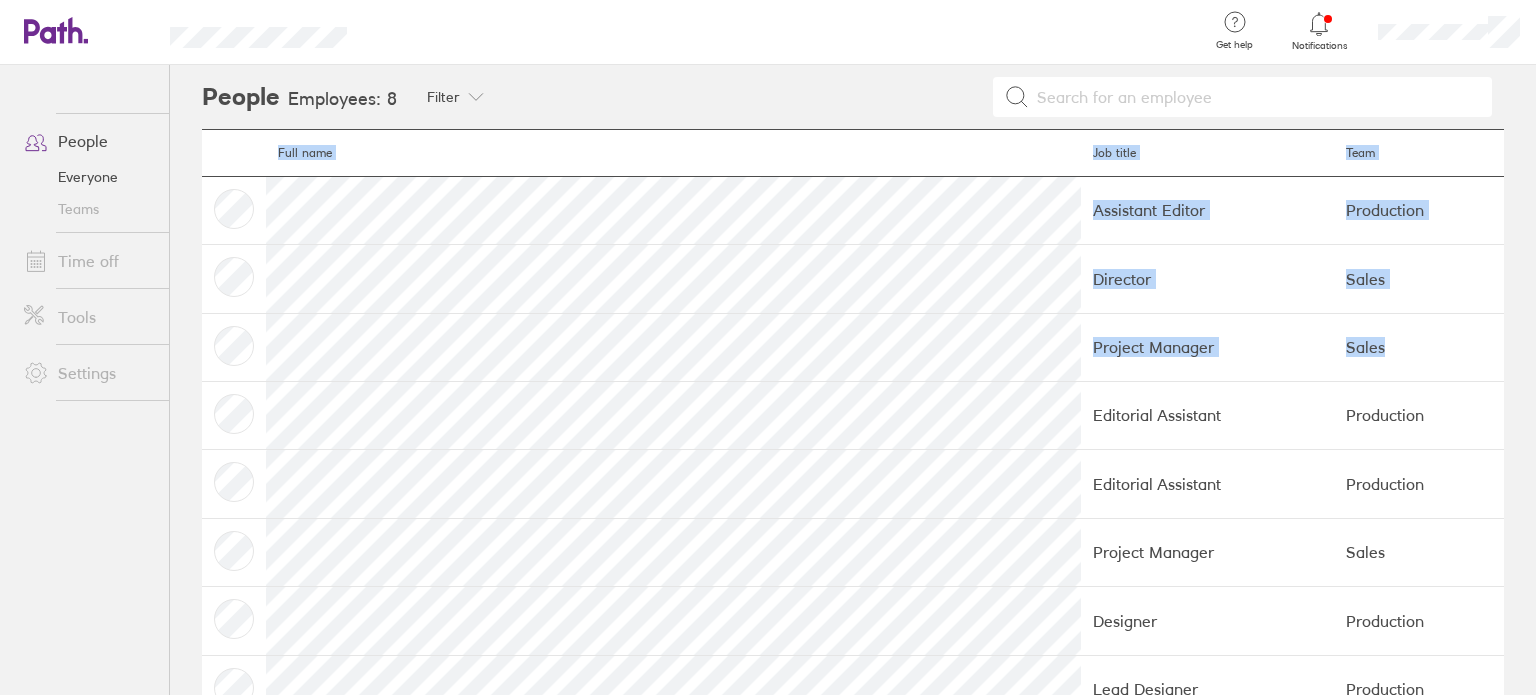 click at bounding box center [234, 415] 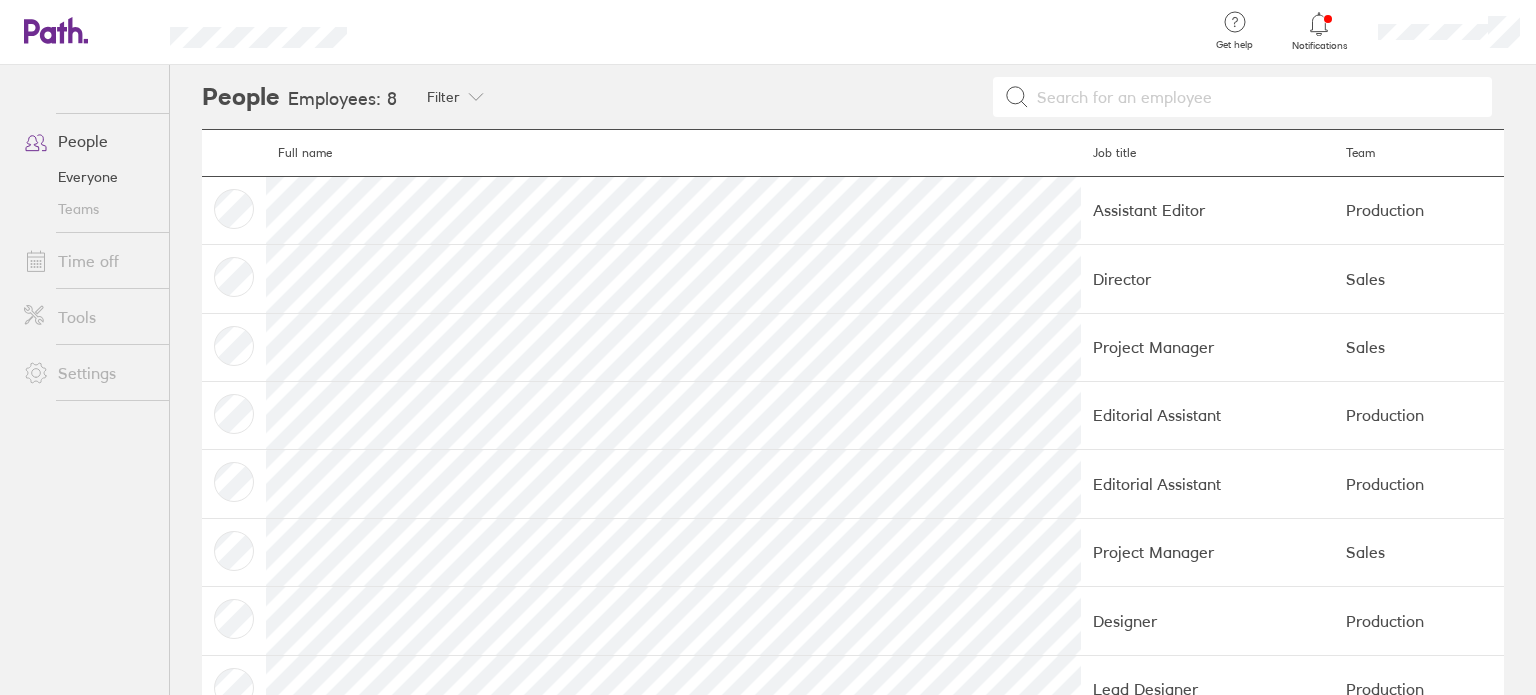 click at bounding box center (234, 415) 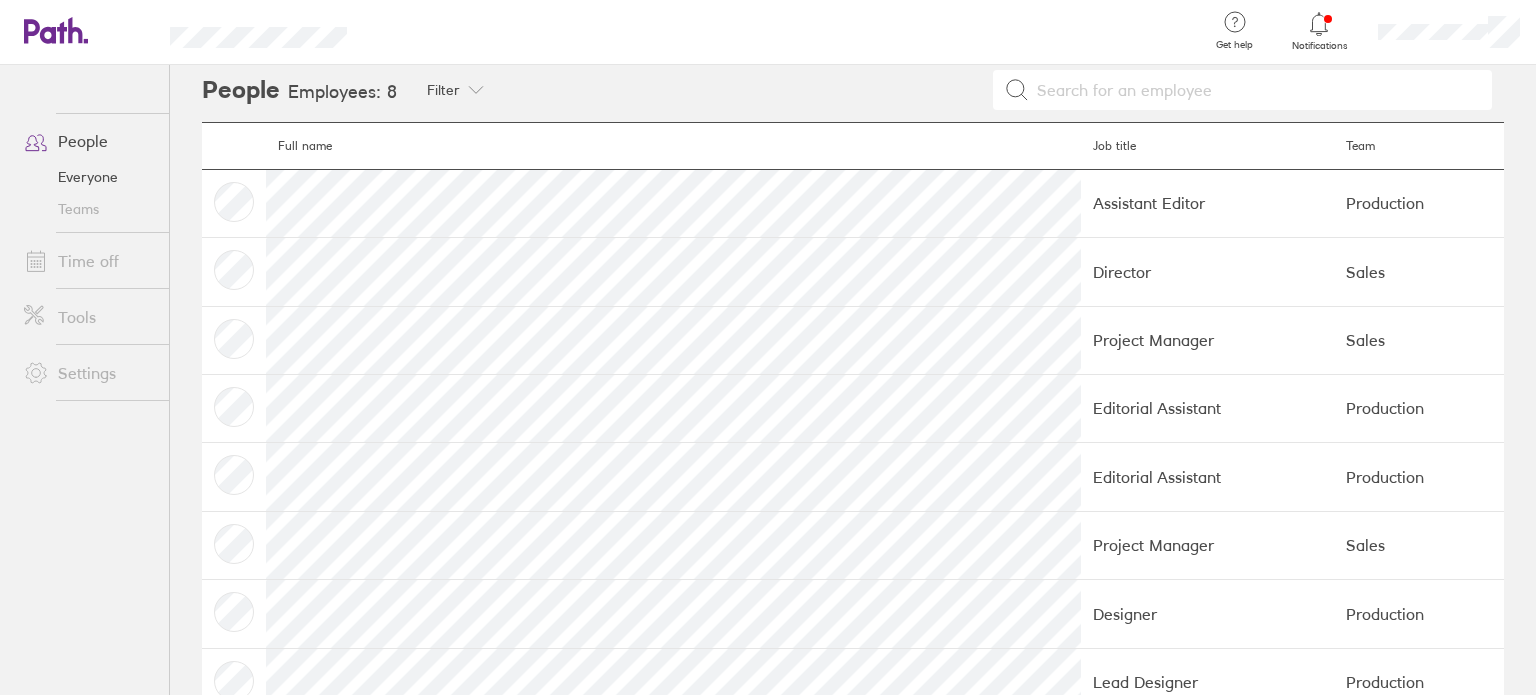 scroll, scrollTop: 0, scrollLeft: 0, axis: both 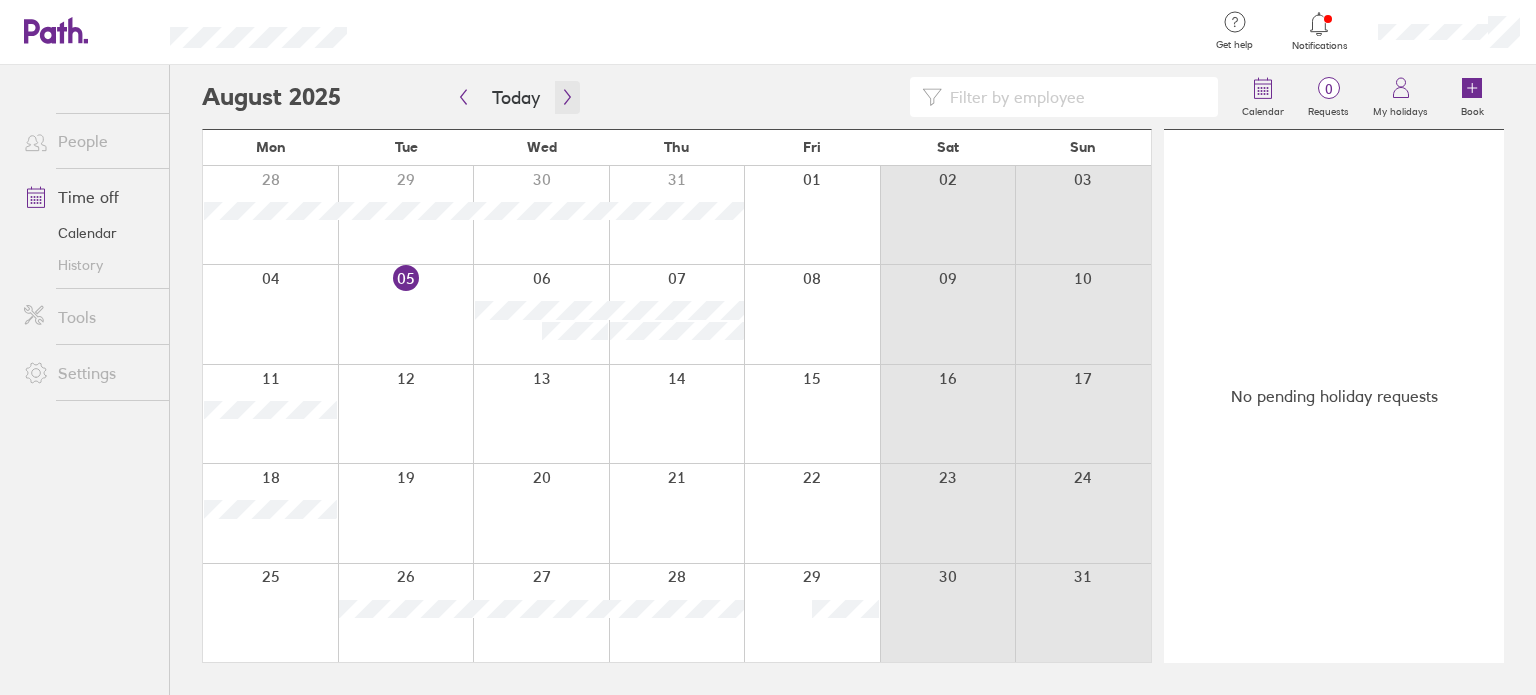 click 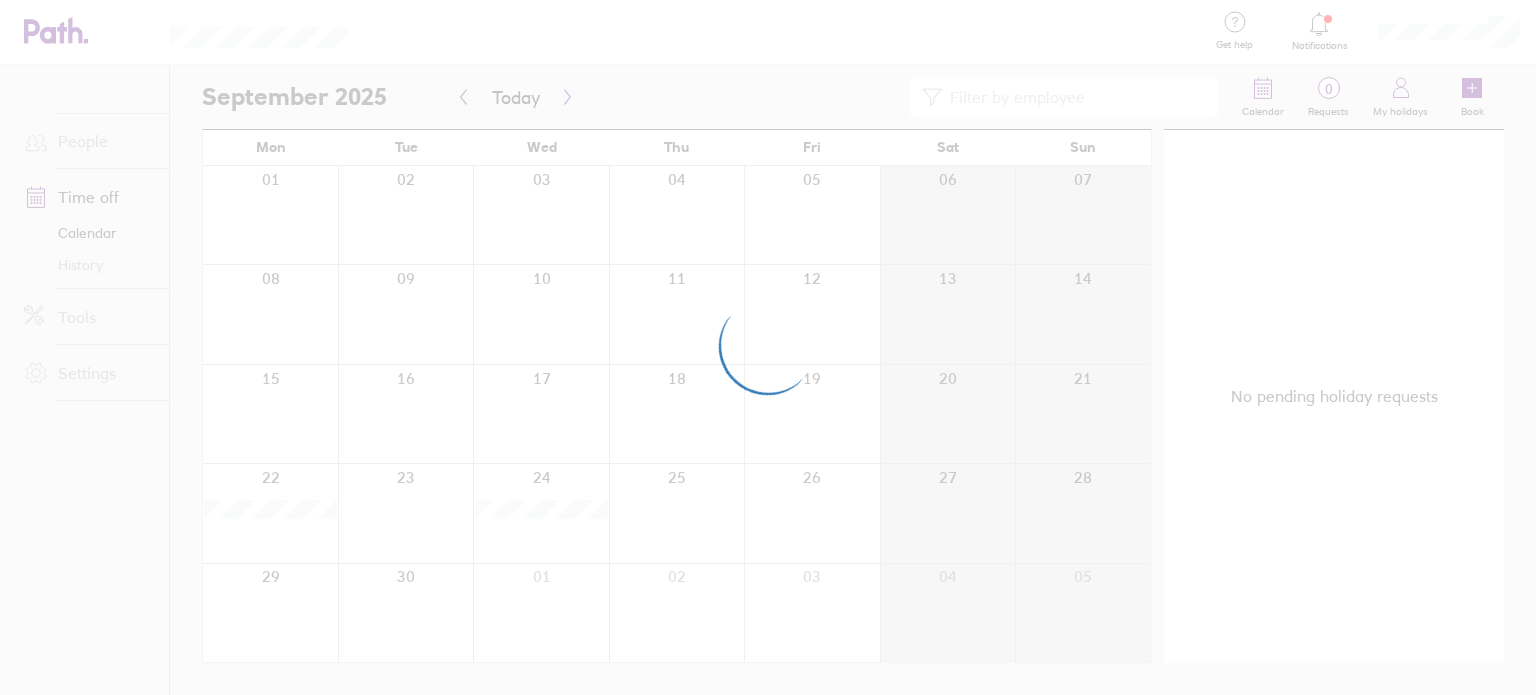 click at bounding box center [768, 347] 